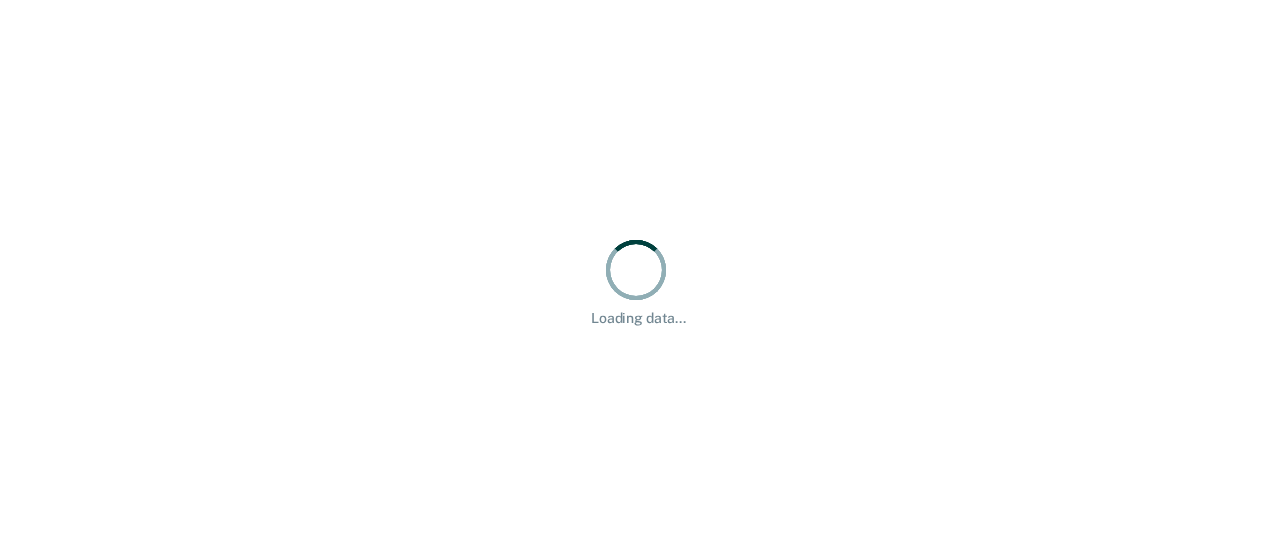 scroll, scrollTop: 0, scrollLeft: 0, axis: both 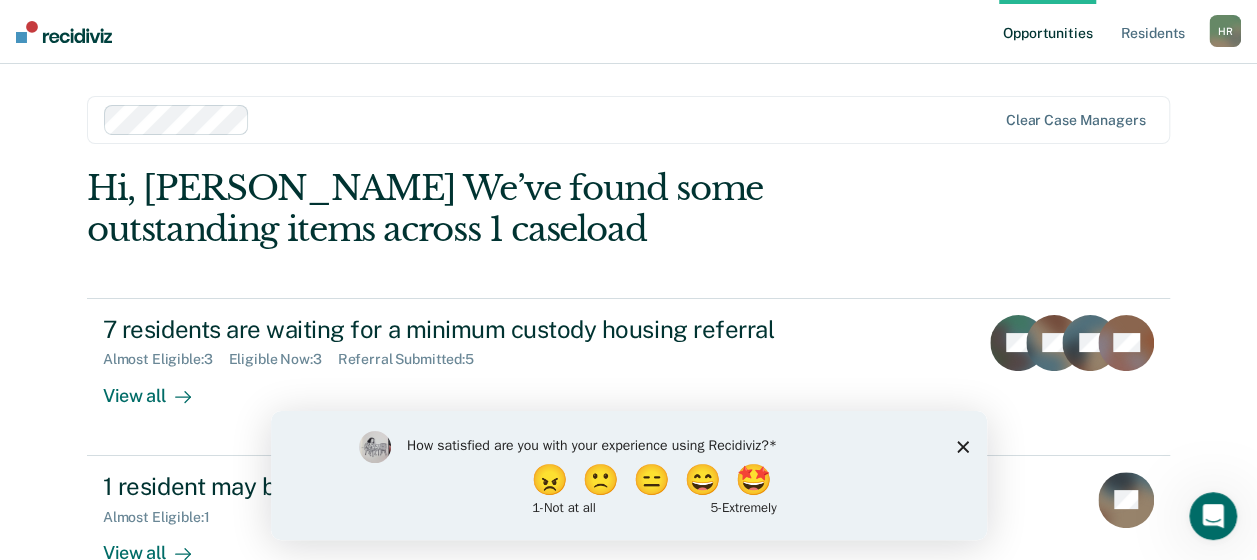 click 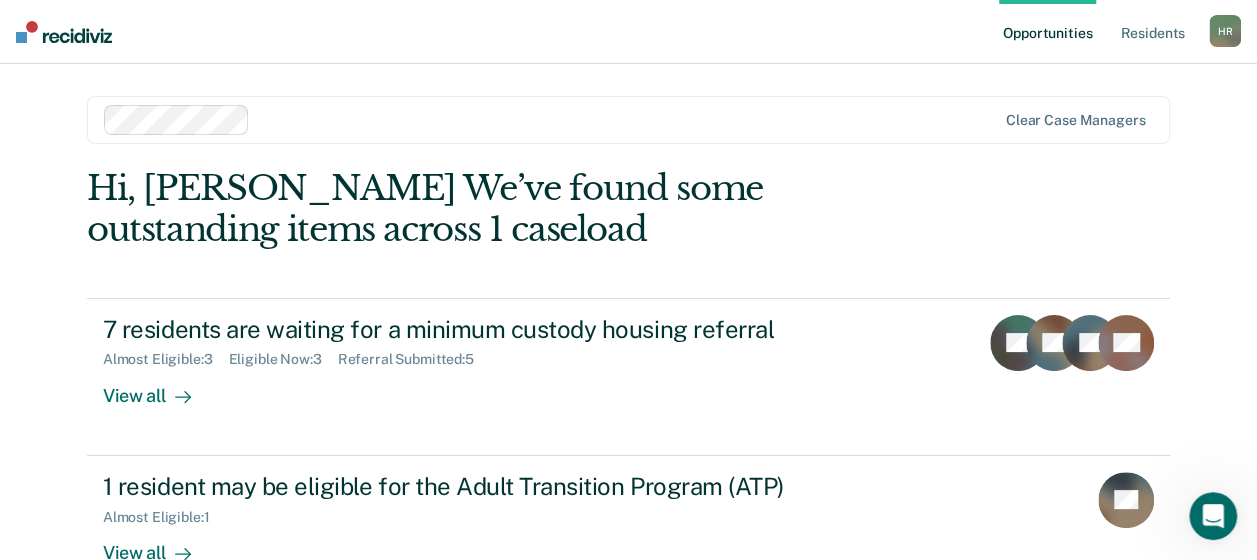 scroll, scrollTop: 52, scrollLeft: 0, axis: vertical 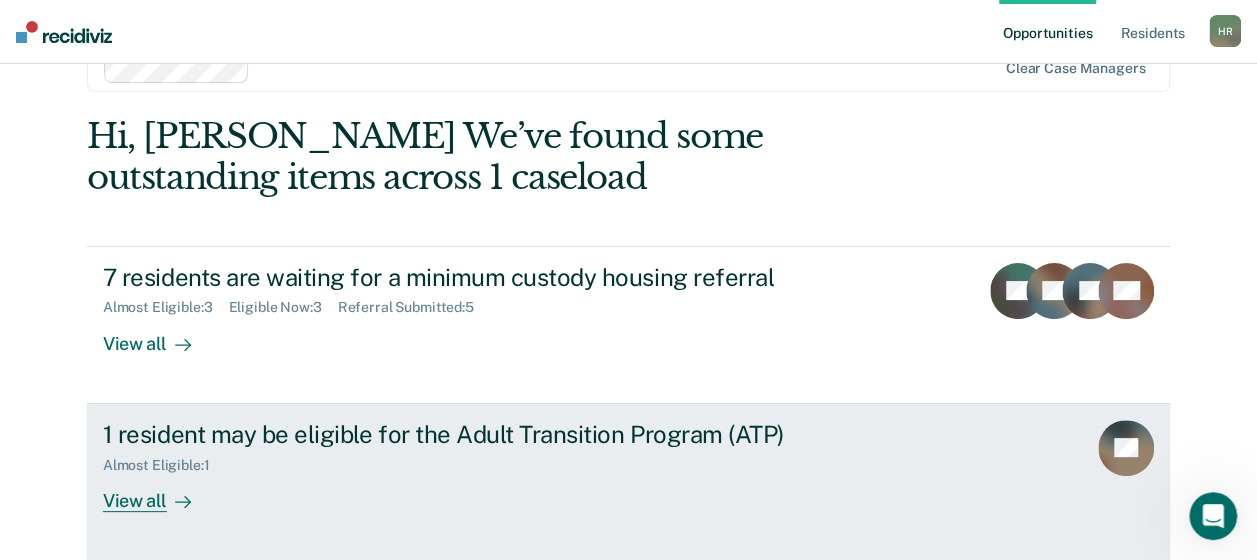 click on "View all" at bounding box center (159, 492) 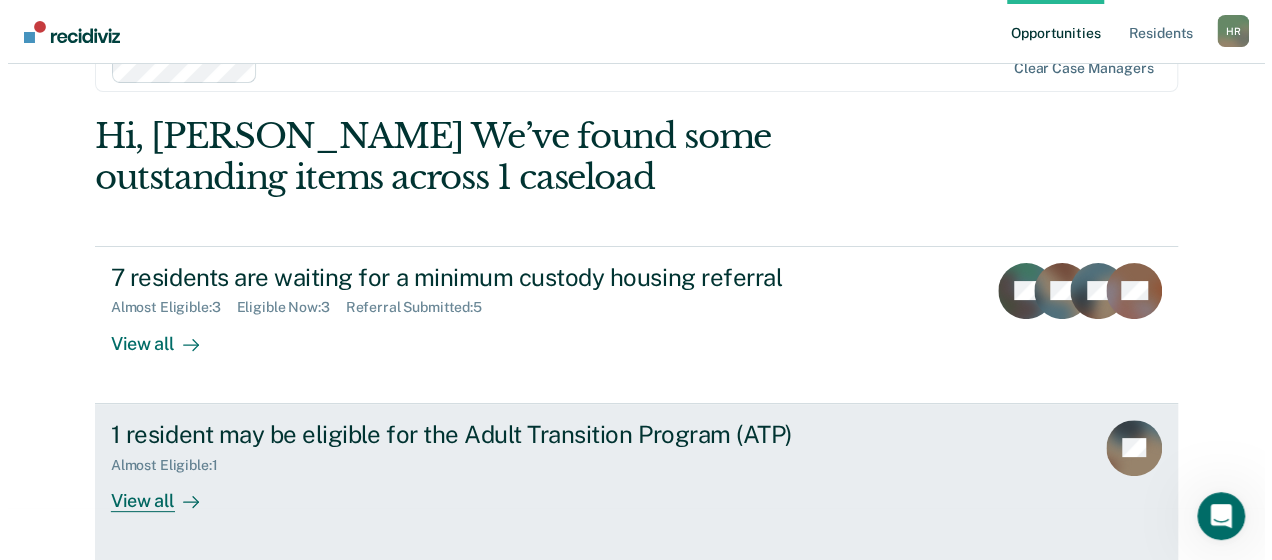 scroll, scrollTop: 0, scrollLeft: 0, axis: both 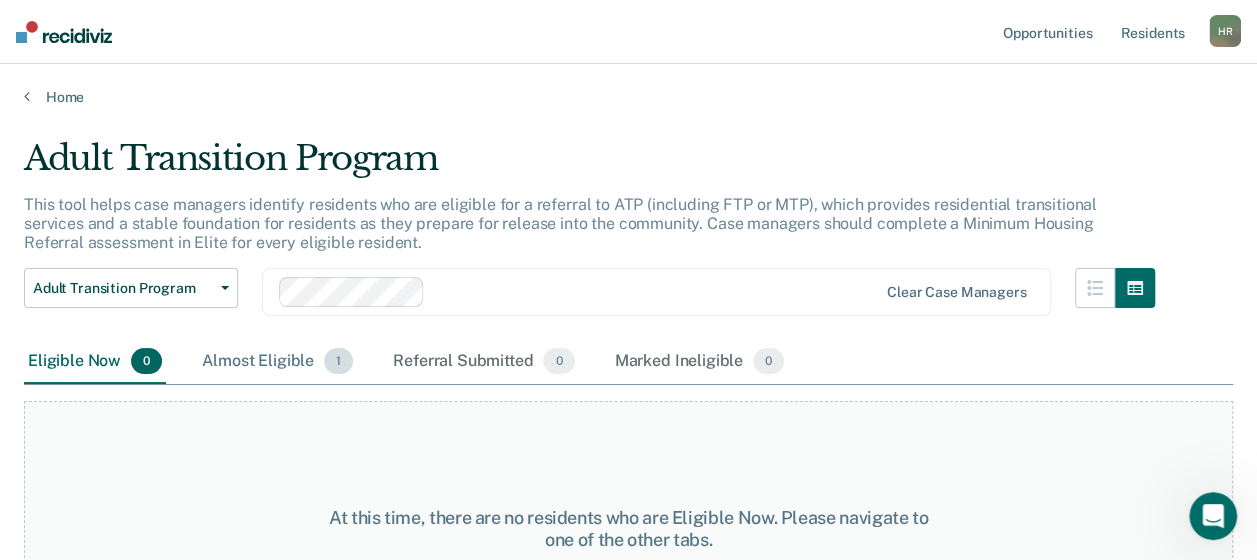 click on "Almost Eligible 1" at bounding box center (277, 362) 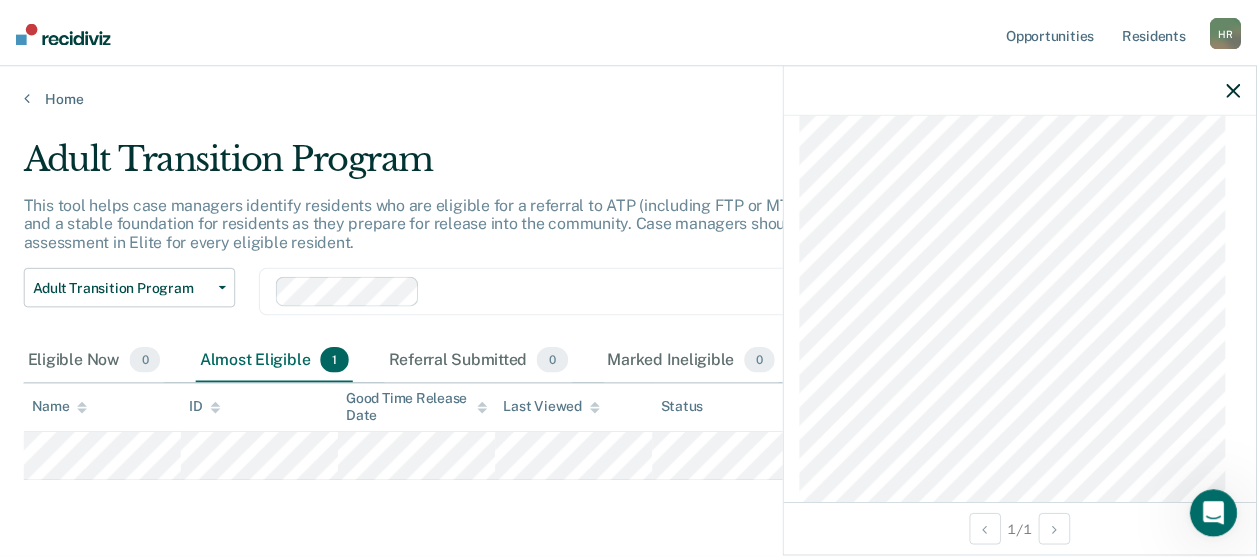 scroll, scrollTop: 2282, scrollLeft: 0, axis: vertical 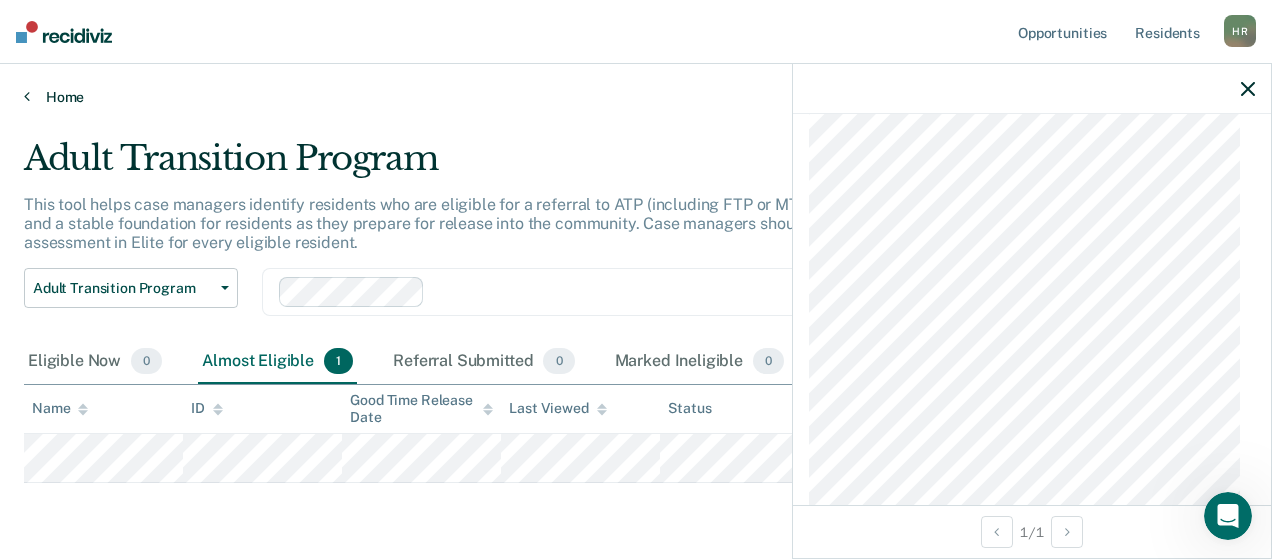 click on "Home" at bounding box center [636, 97] 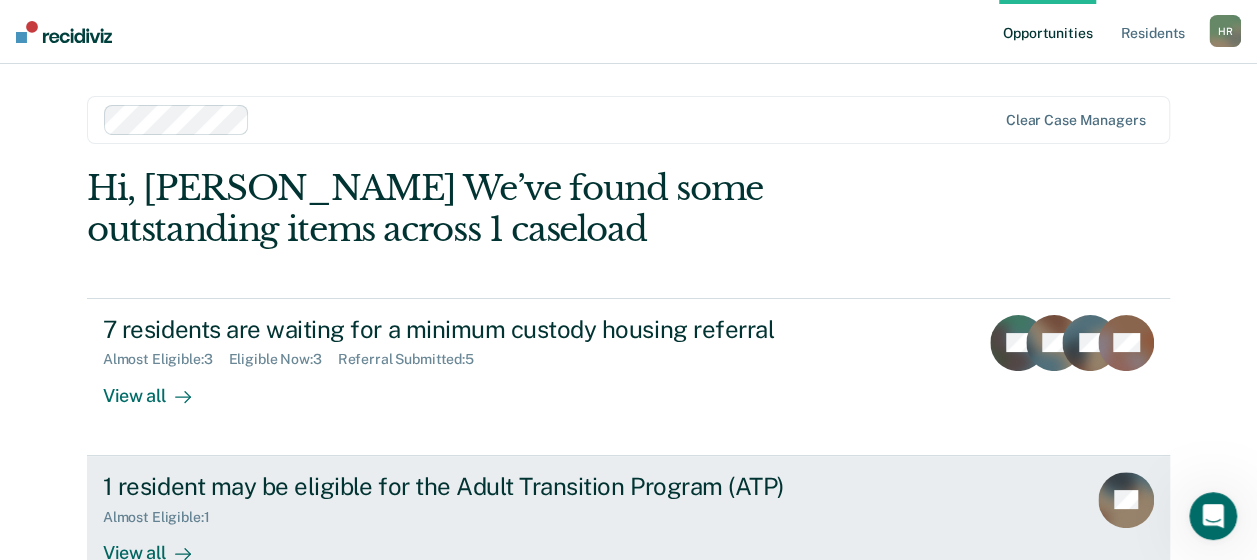 click on "1 resident may be eligible for the Adult Transition Program (ATP)" at bounding box center (454, 486) 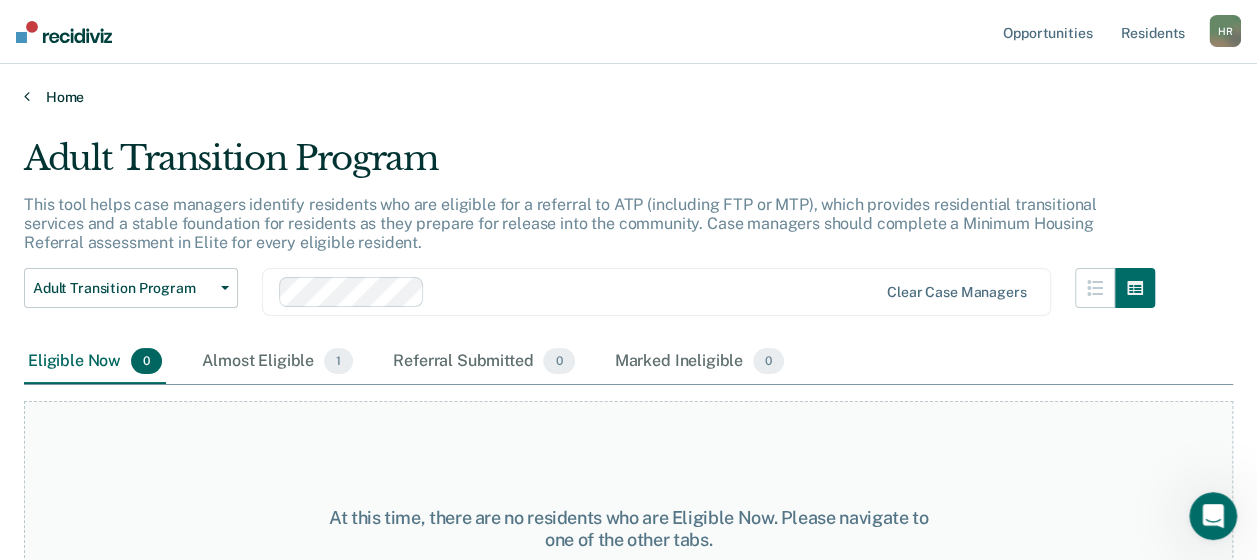 click on "Home" at bounding box center [628, 97] 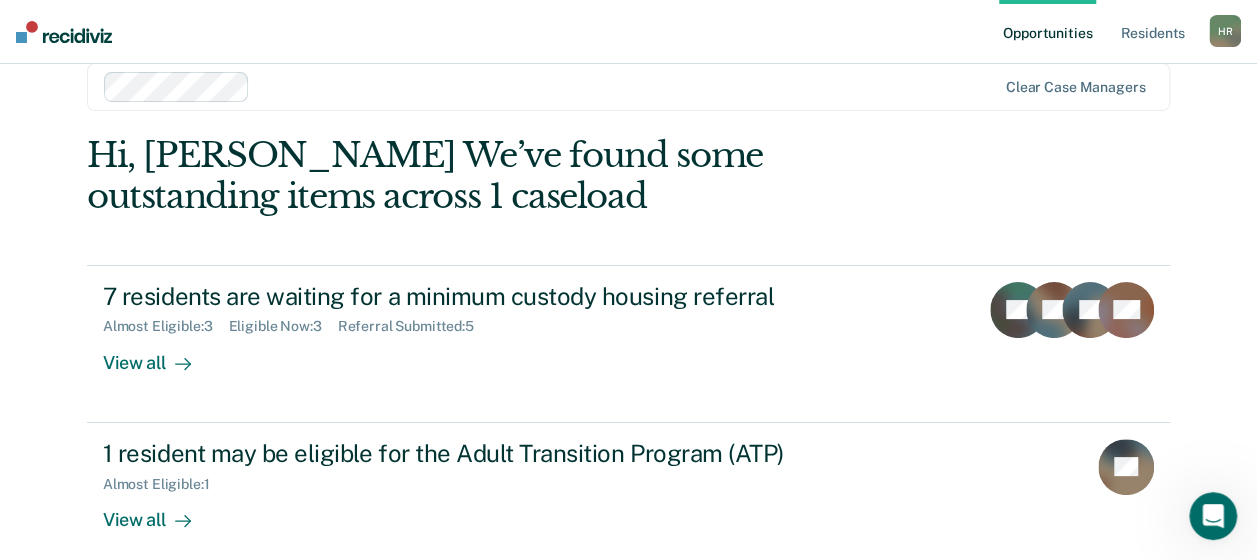 scroll, scrollTop: 52, scrollLeft: 0, axis: vertical 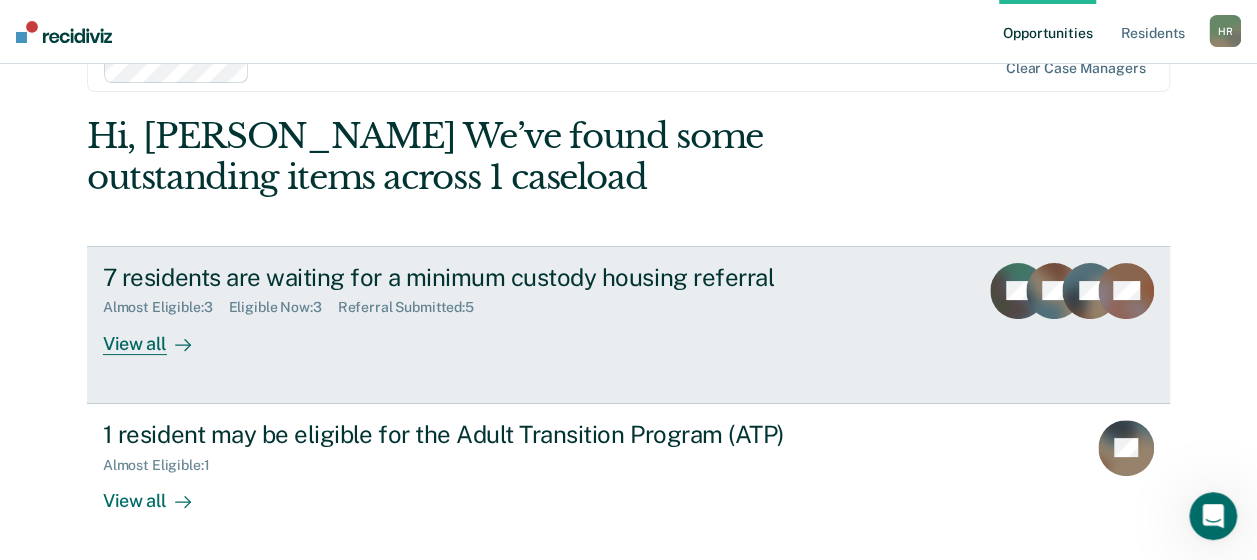 click on "View all" at bounding box center [159, 335] 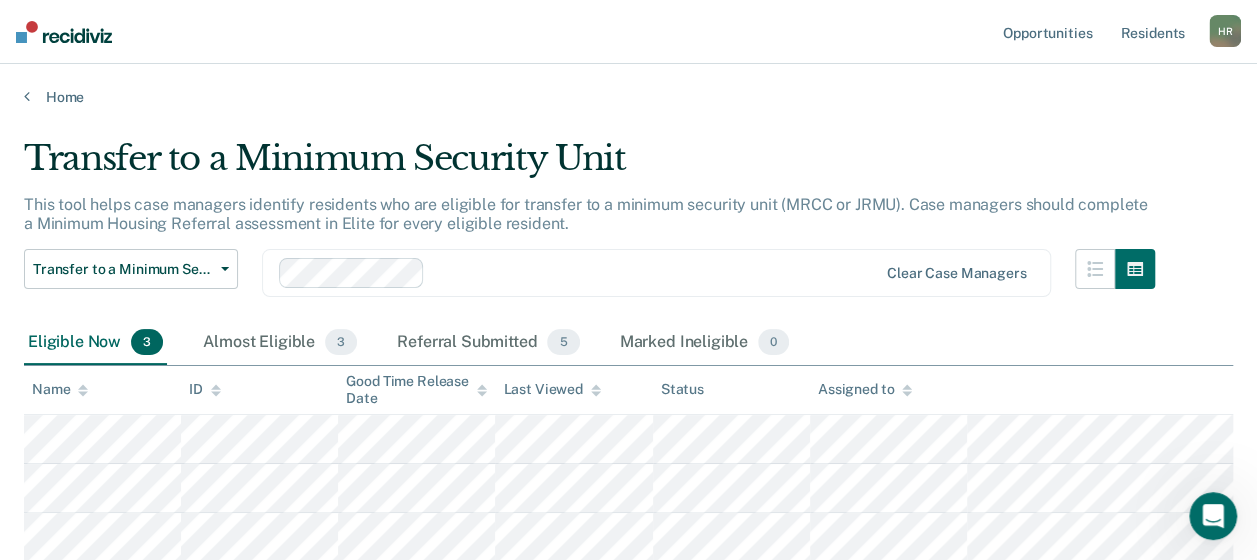 scroll, scrollTop: 0, scrollLeft: 0, axis: both 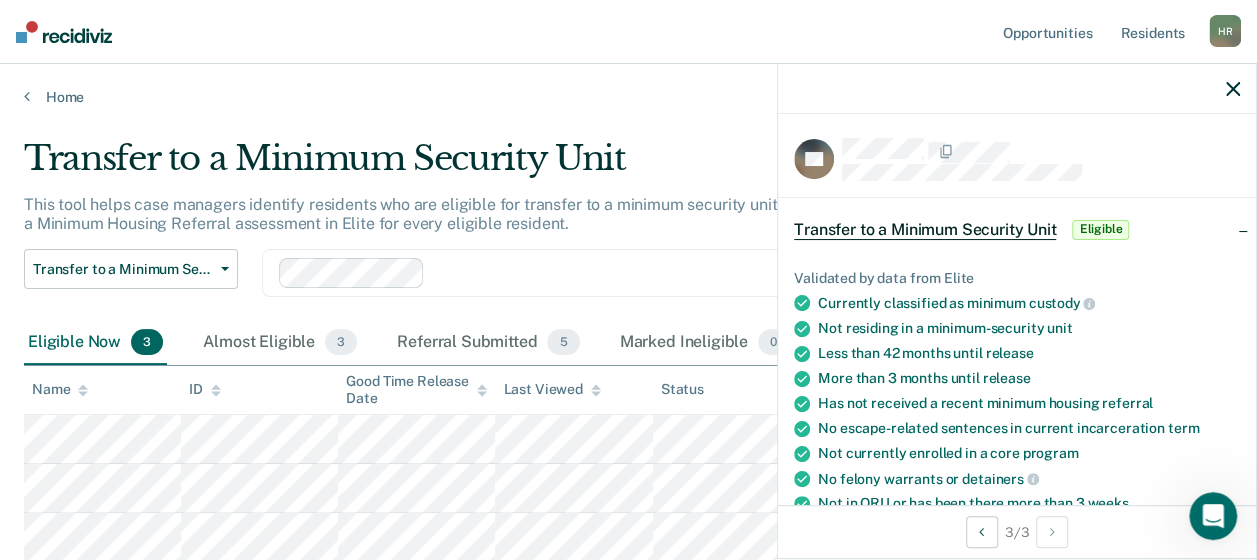 click 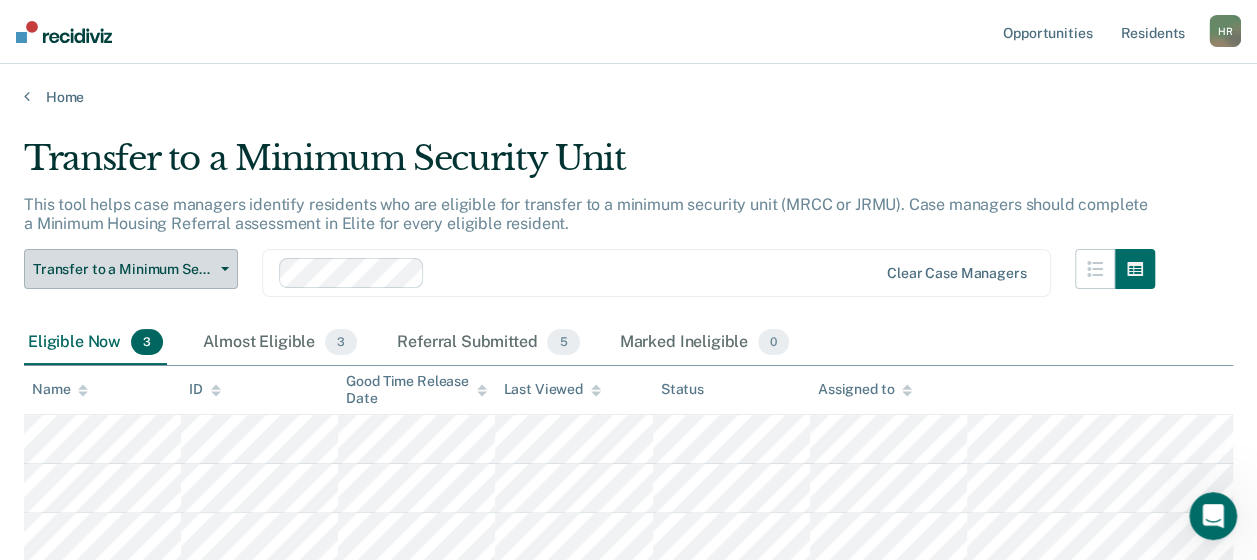 click 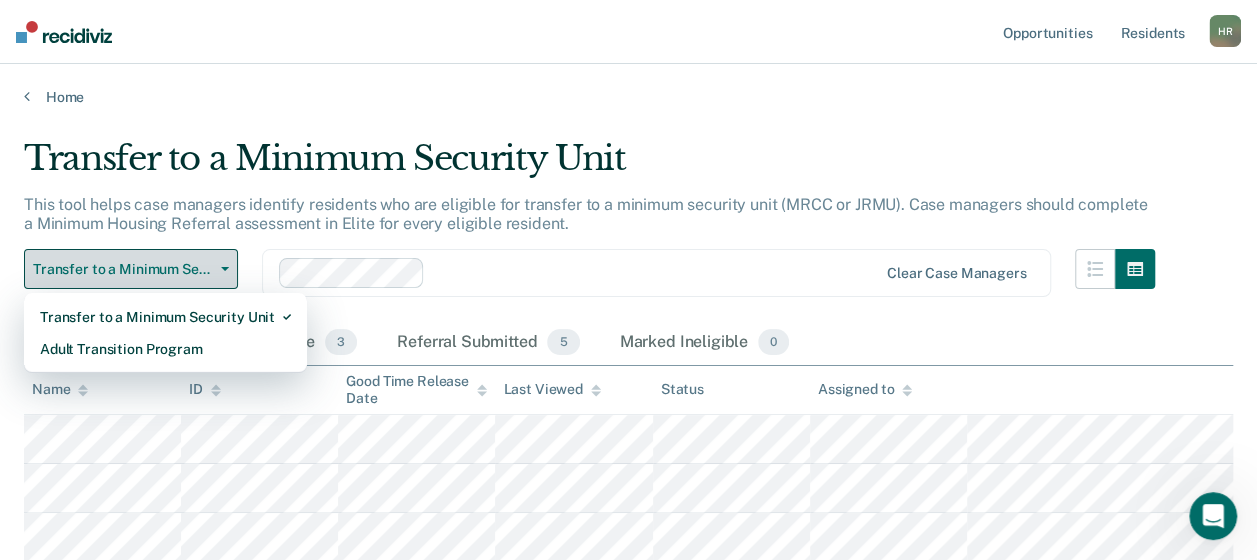 click 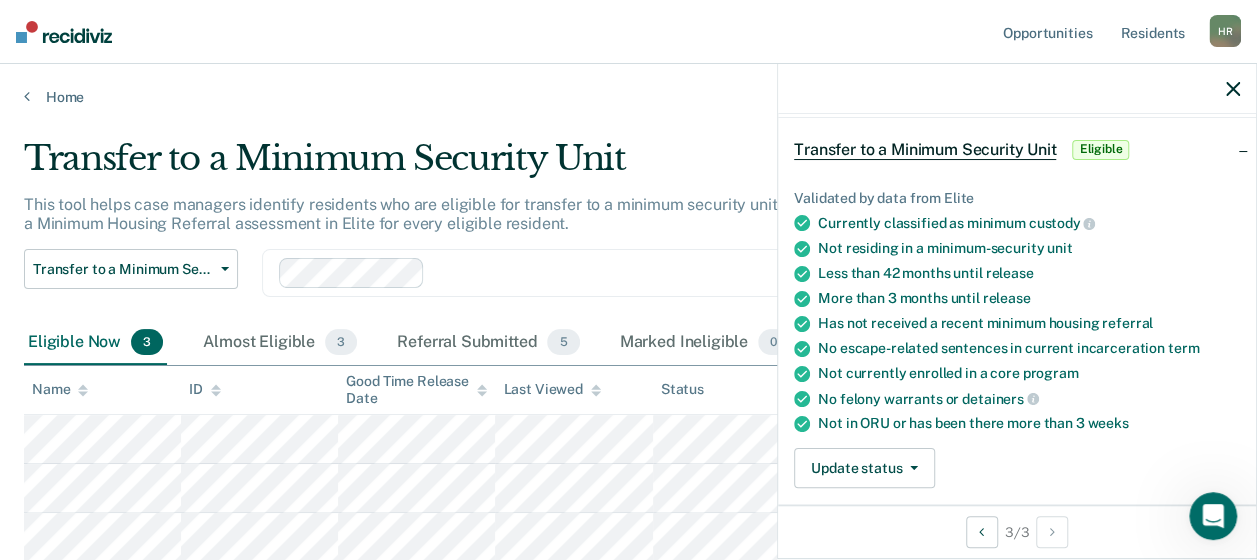 scroll, scrollTop: 120, scrollLeft: 0, axis: vertical 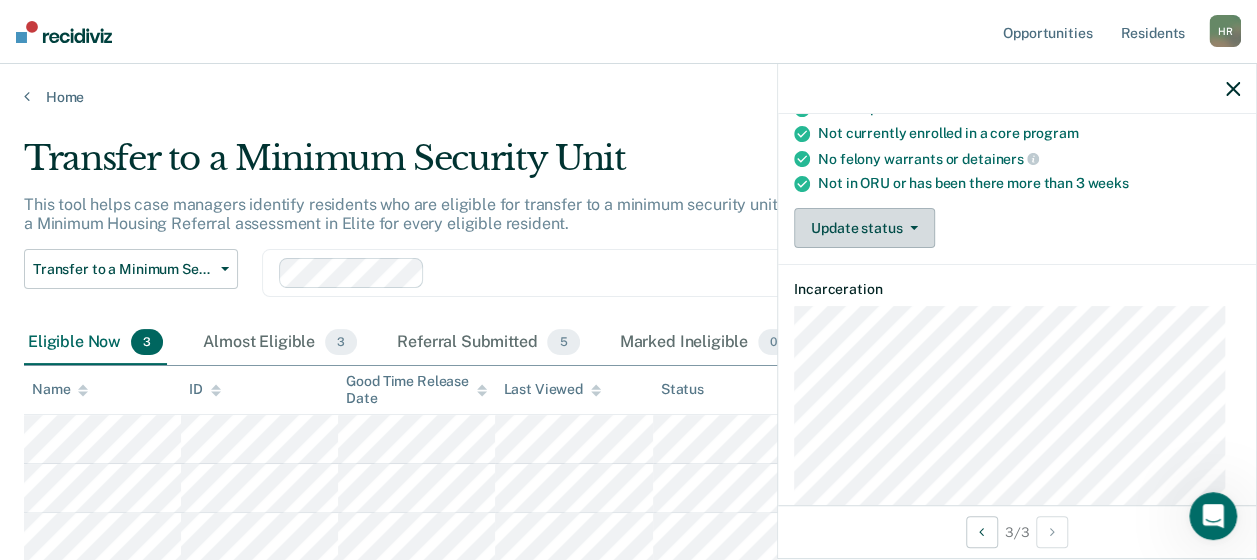 click on "Update status" at bounding box center (864, 228) 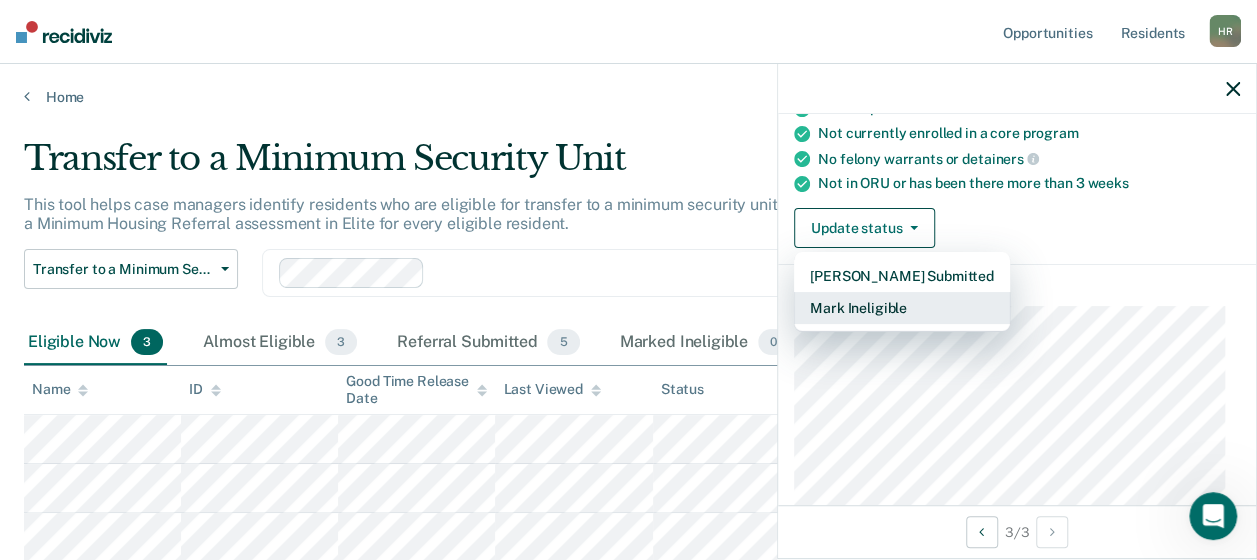 click on "Mark Ineligible" at bounding box center (902, 308) 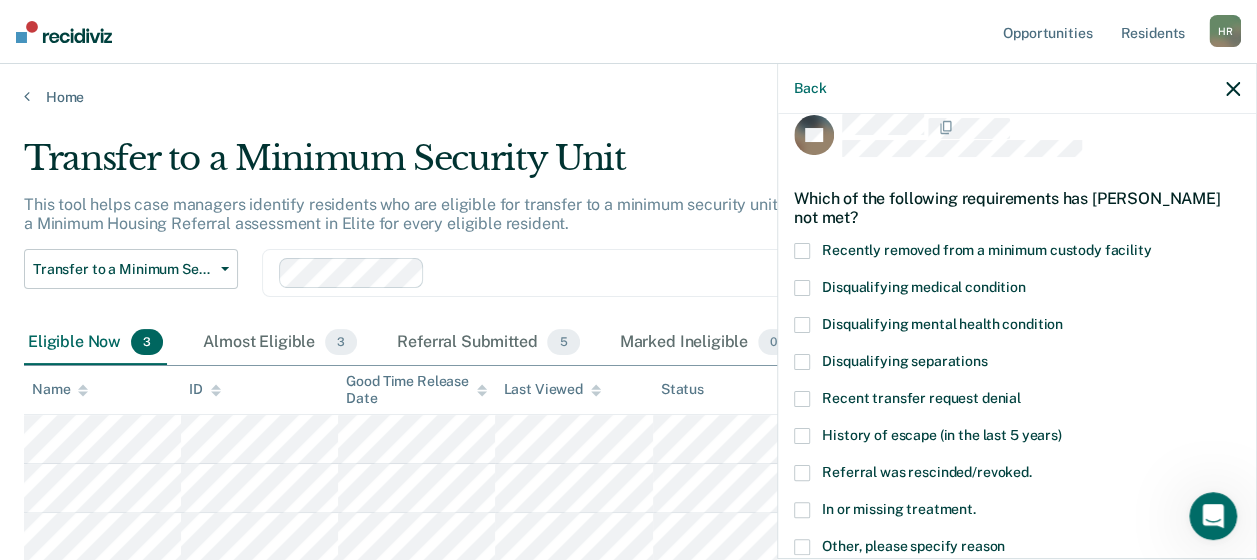 scroll, scrollTop: 23, scrollLeft: 0, axis: vertical 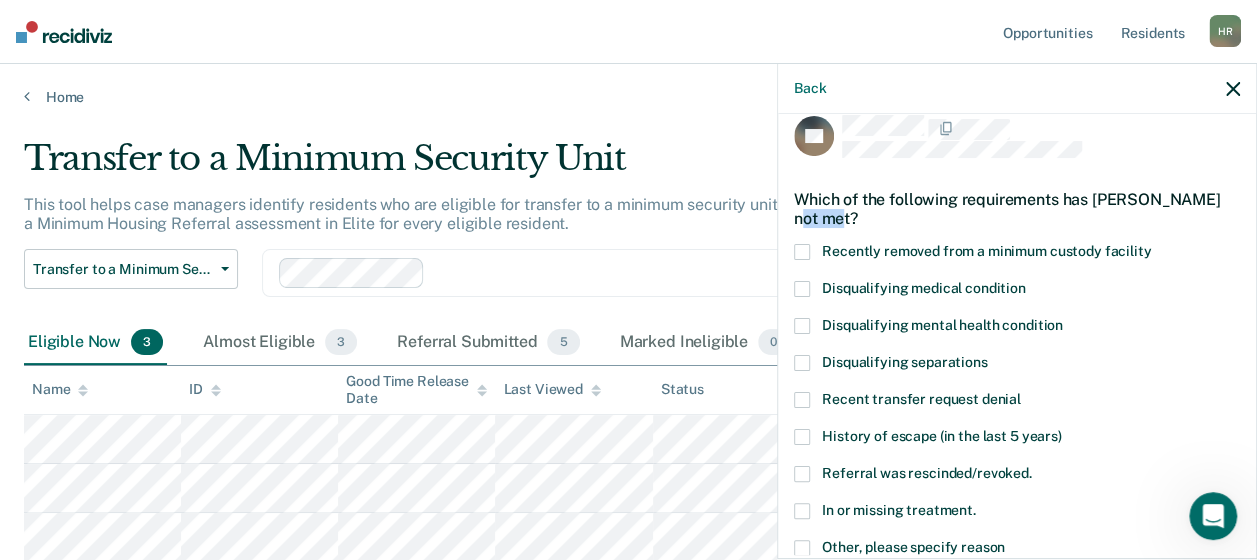 drag, startPoint x: 1234, startPoint y: 198, endPoint x: 1232, endPoint y: 222, distance: 24.083189 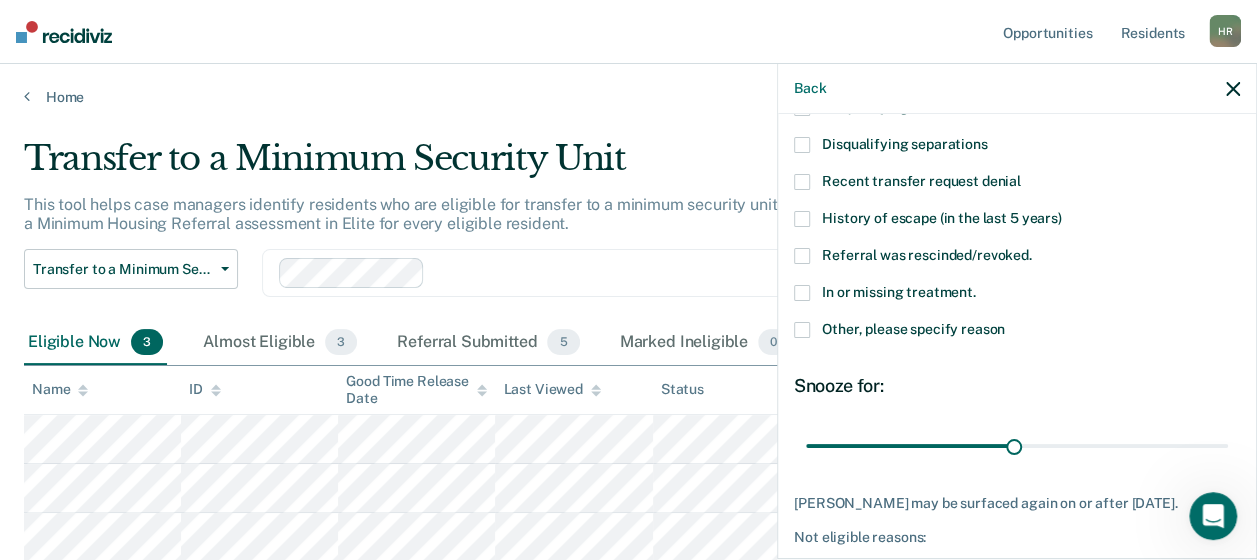 scroll, scrollTop: 244, scrollLeft: 0, axis: vertical 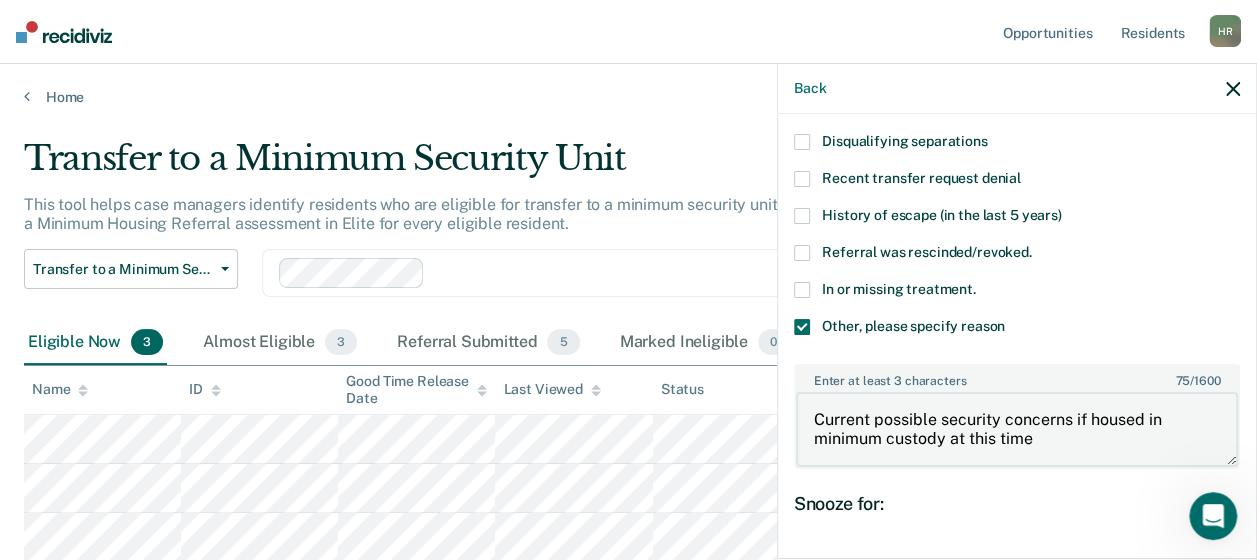 type on "Current possible security concerns if housed in minimum custody at this time." 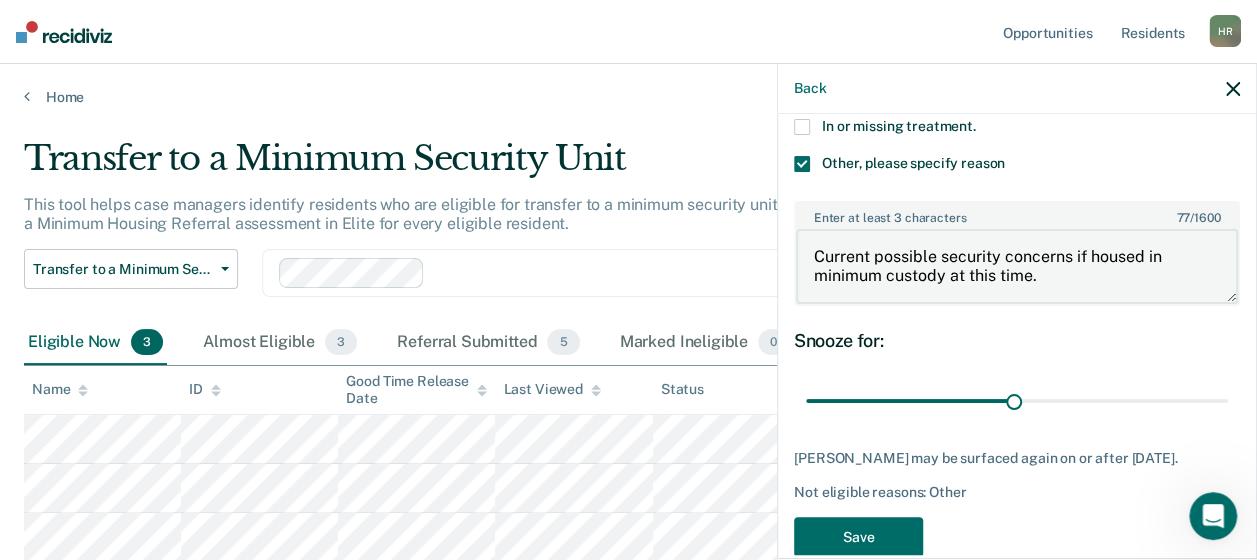 scroll, scrollTop: 442, scrollLeft: 0, axis: vertical 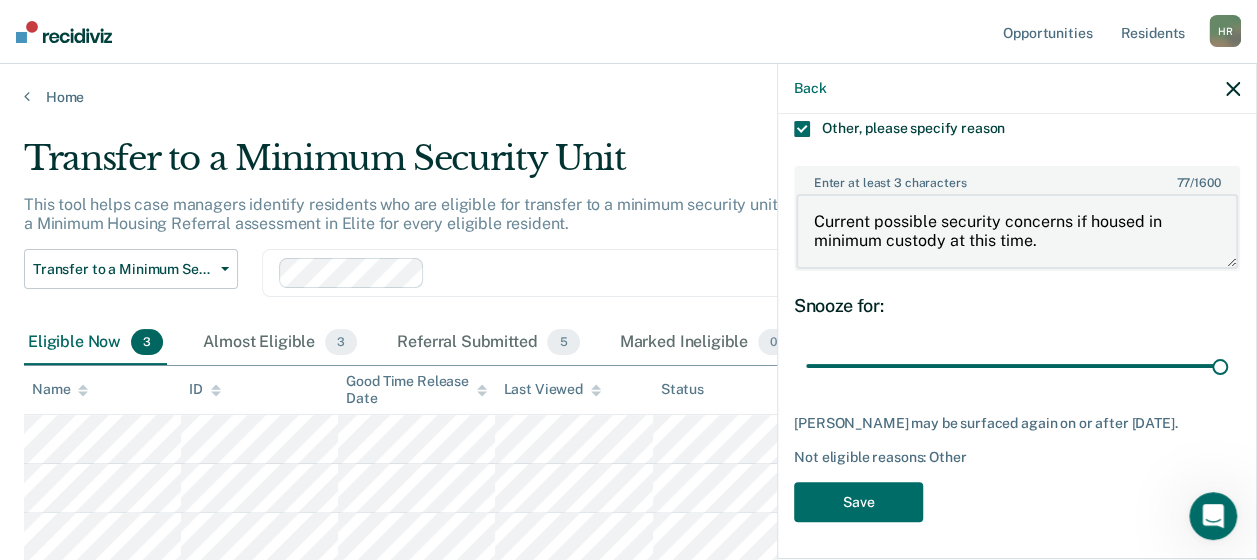 type on "60" 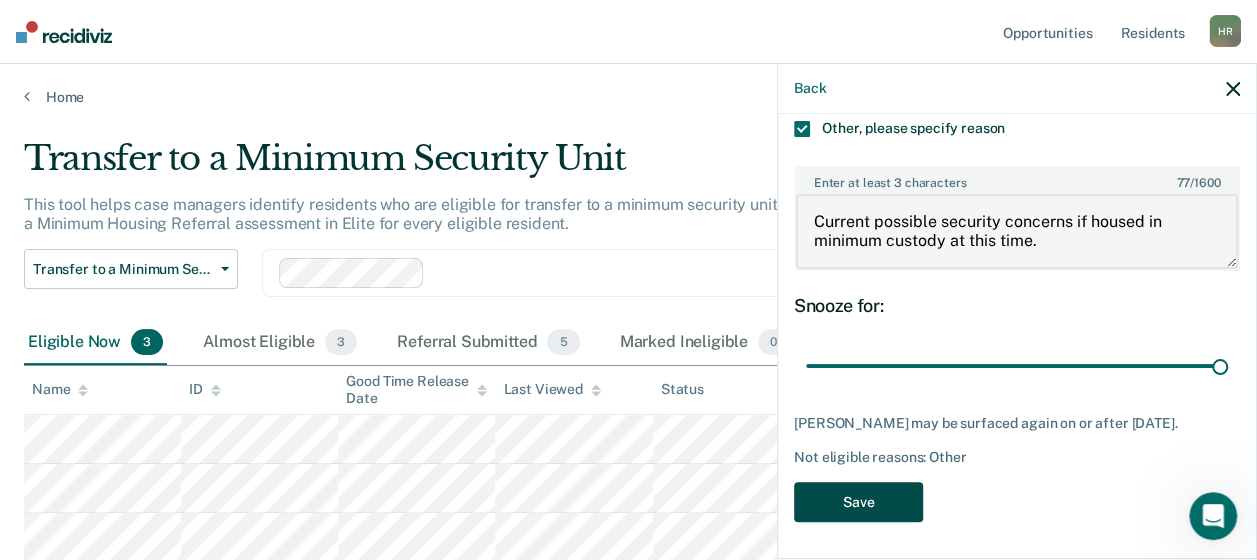 type on "Current possible security concerns if housed in minimum custody at this time." 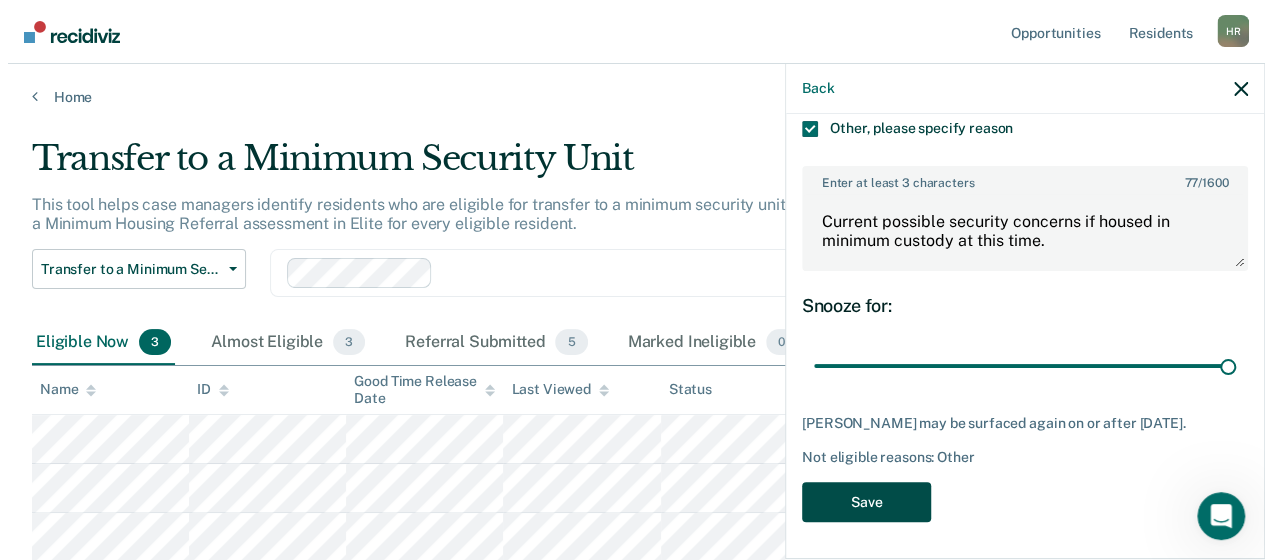 scroll, scrollTop: 0, scrollLeft: 0, axis: both 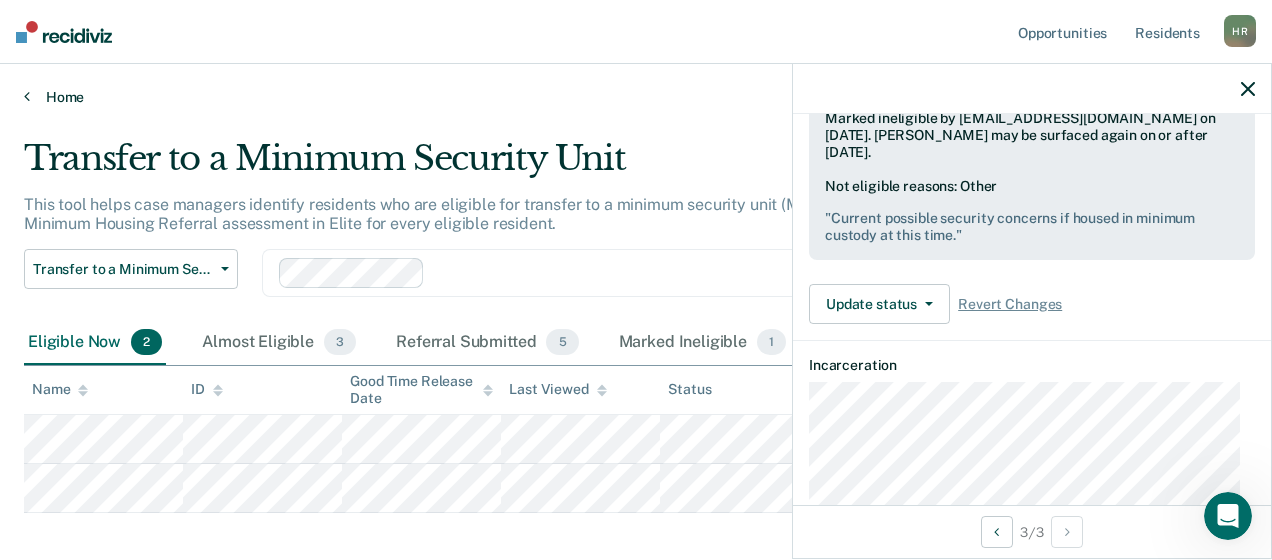 click on "Home" at bounding box center [636, 97] 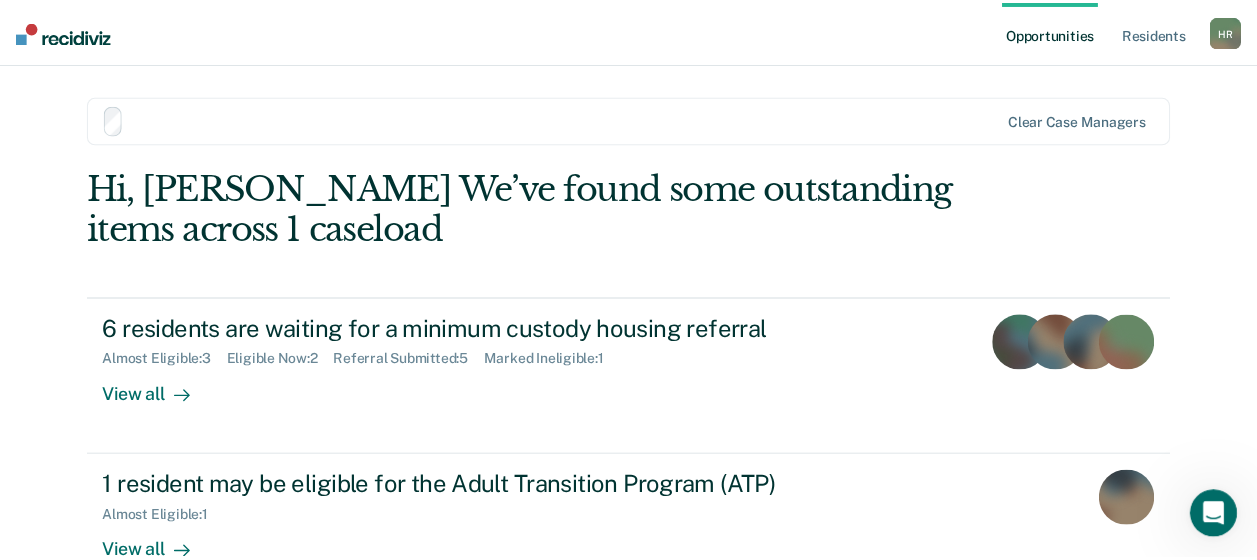 scroll, scrollTop: 52, scrollLeft: 0, axis: vertical 